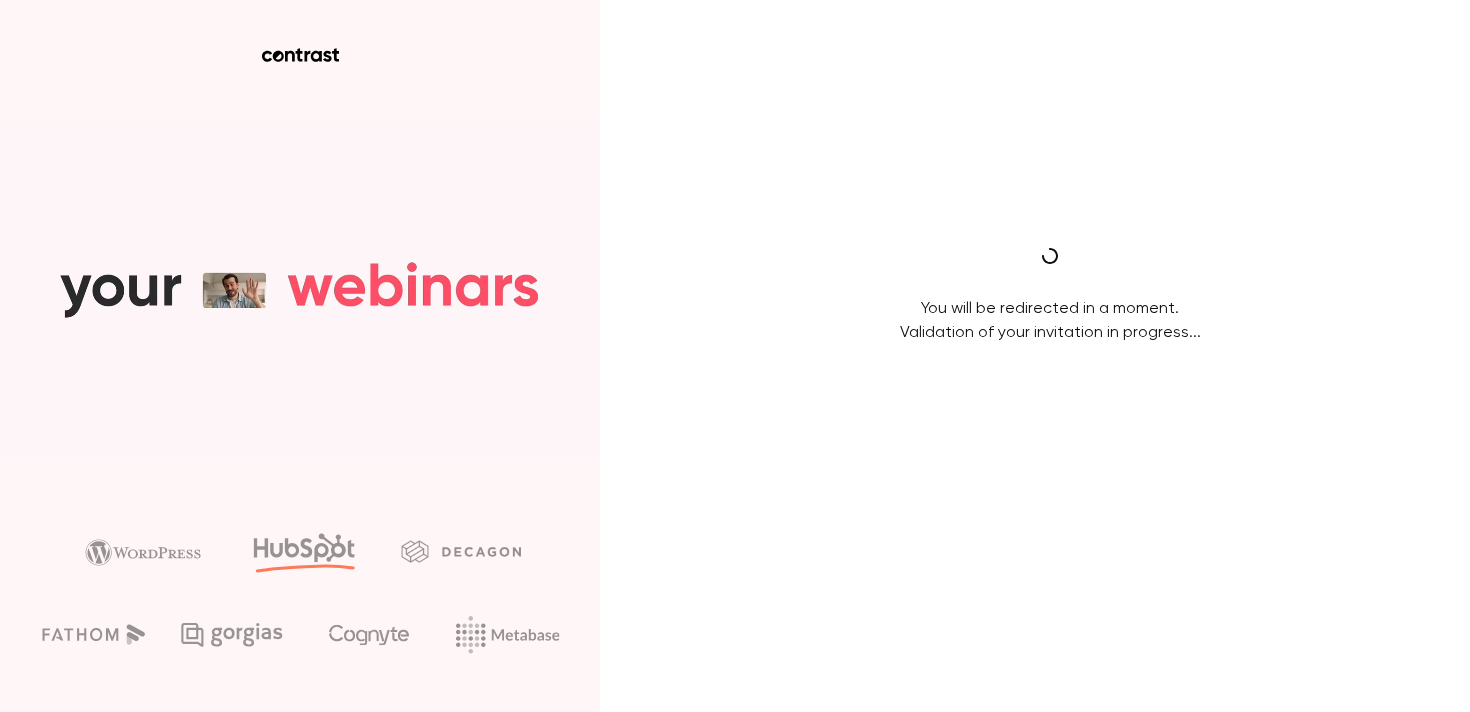 scroll, scrollTop: 0, scrollLeft: 0, axis: both 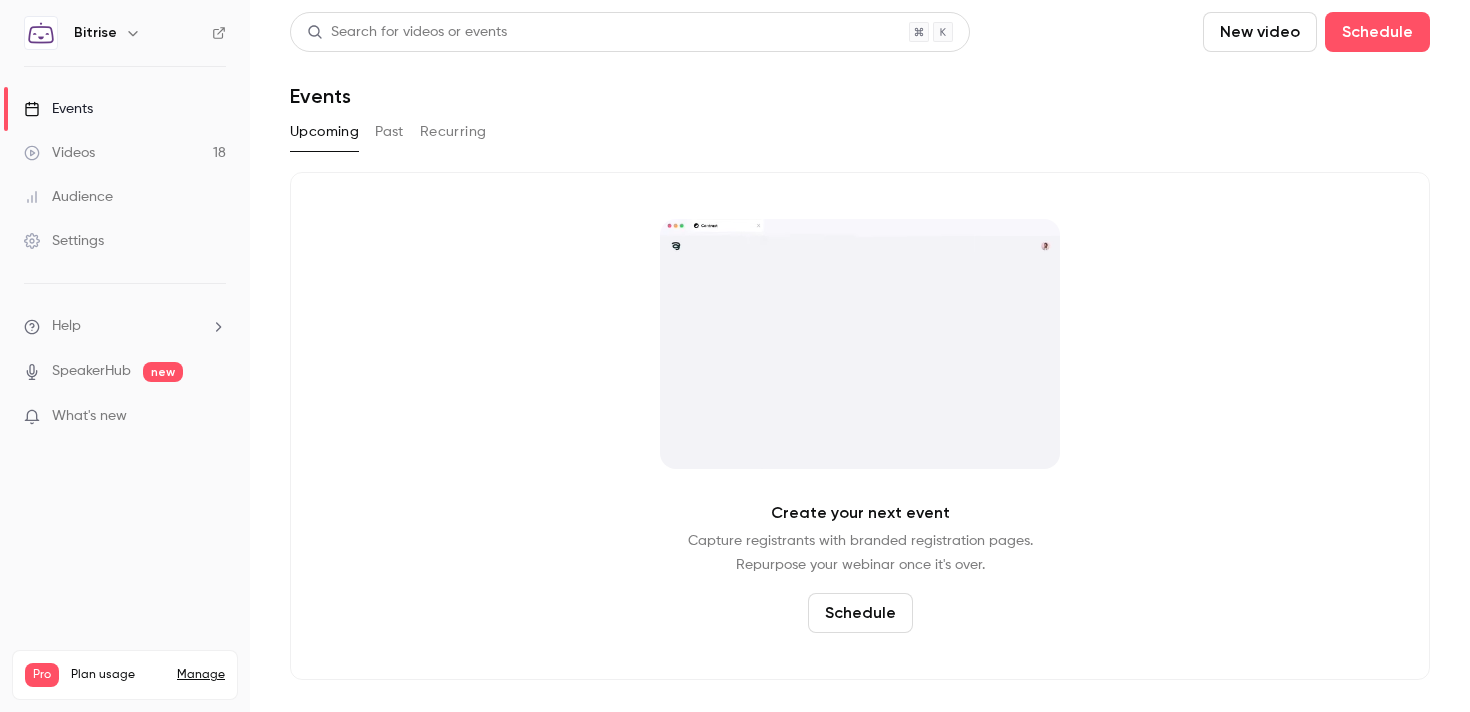 click on "Videos 18" at bounding box center (125, 153) 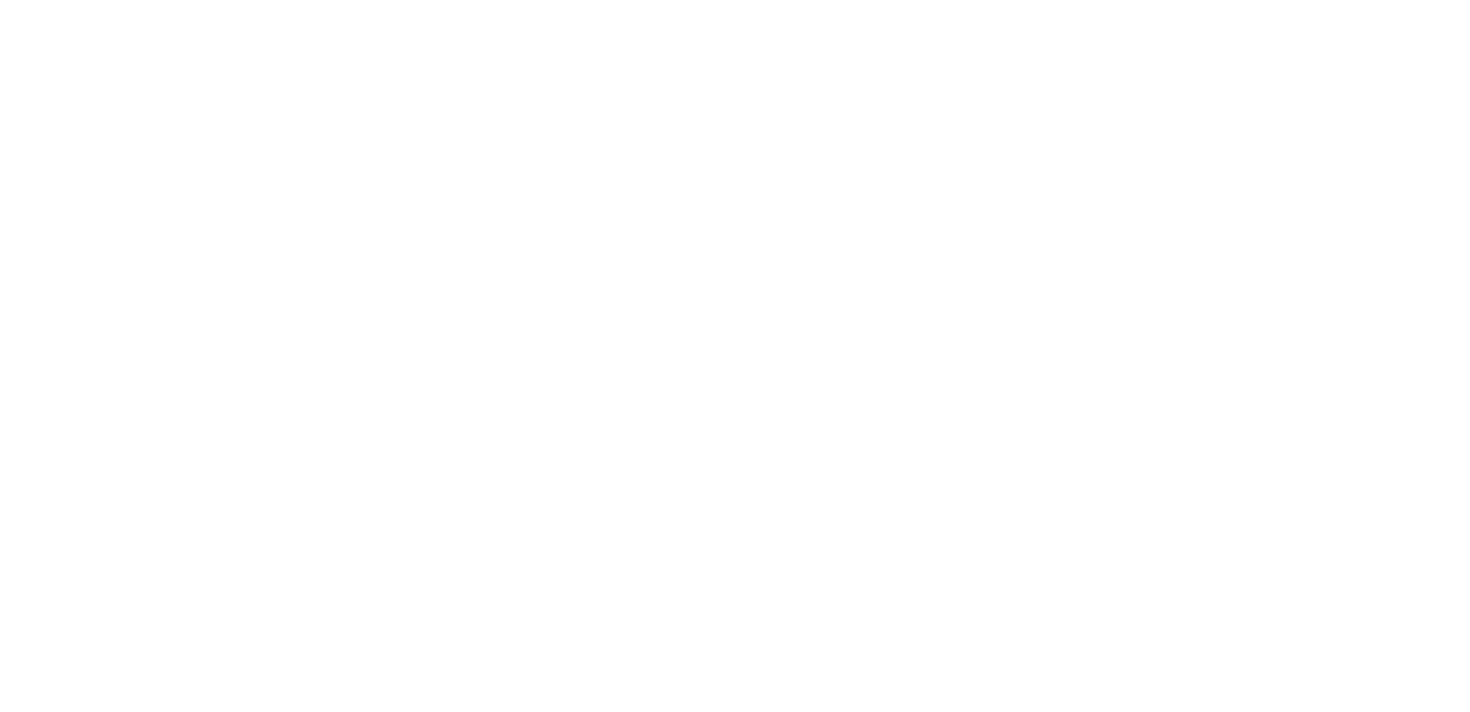 scroll, scrollTop: 0, scrollLeft: 0, axis: both 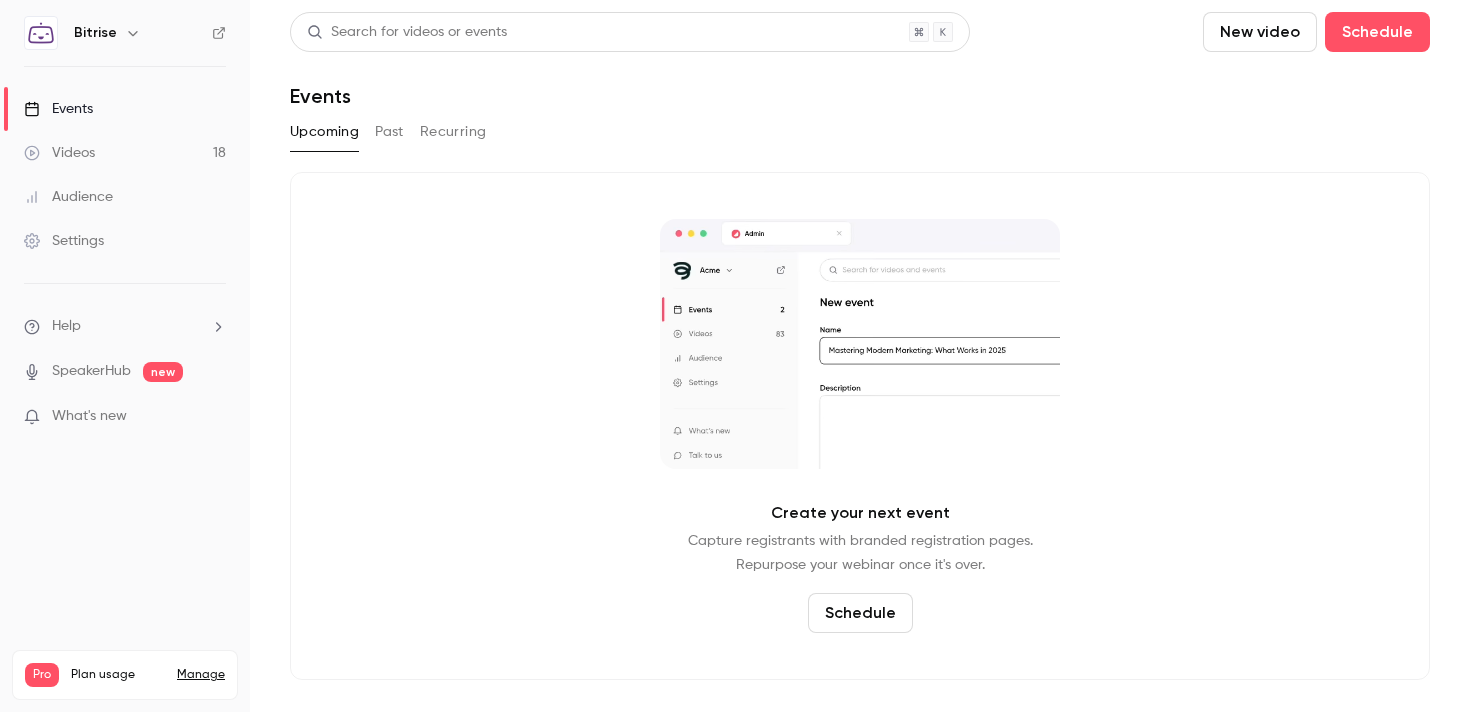 click on "Events" at bounding box center (58, 109) 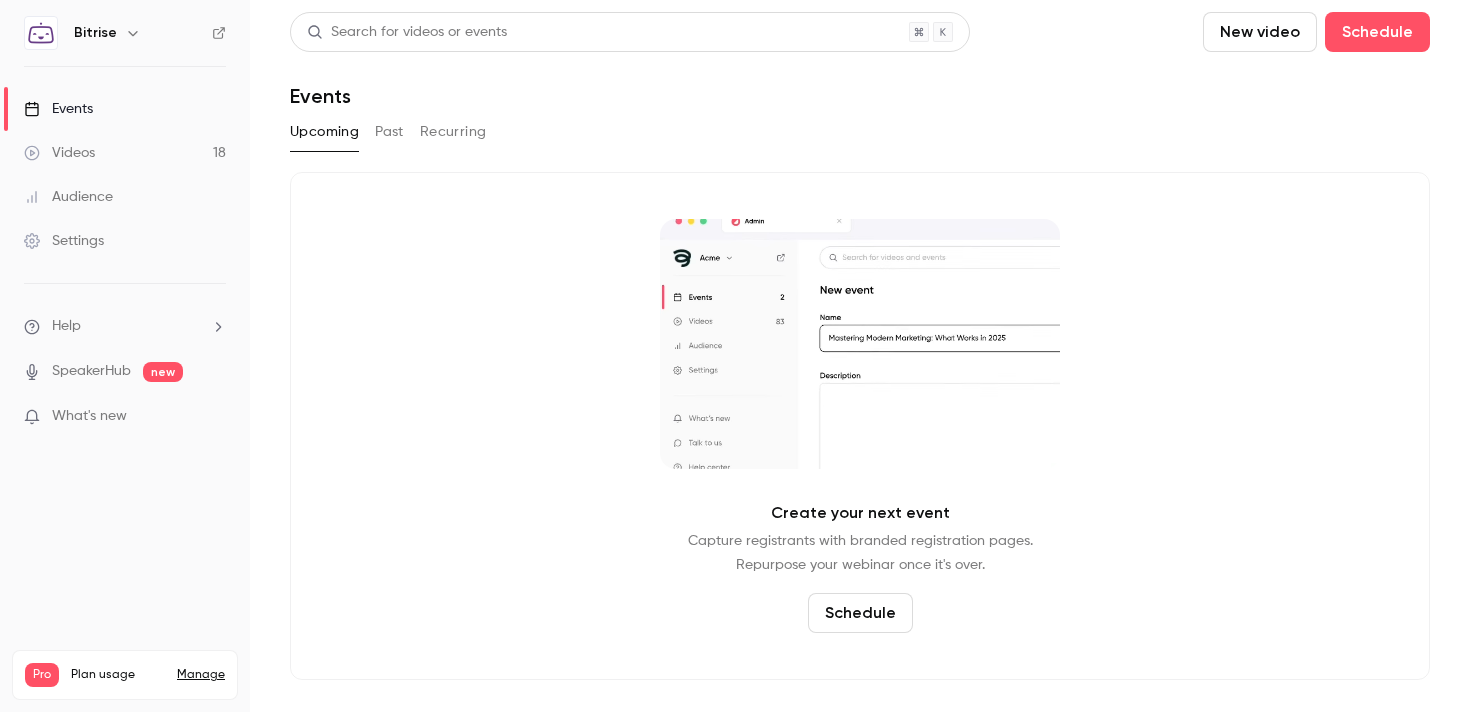 click on "Videos" at bounding box center [59, 153] 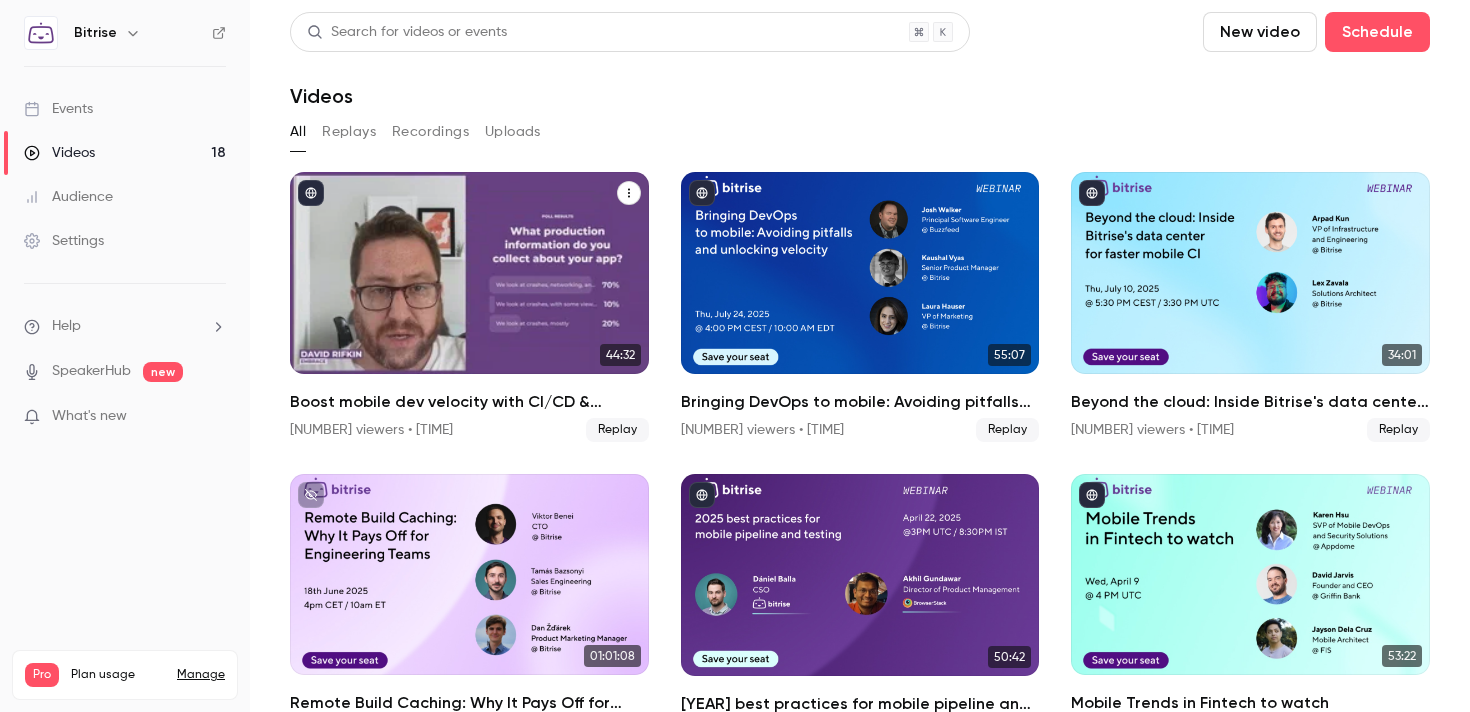 click at bounding box center [469, 273] 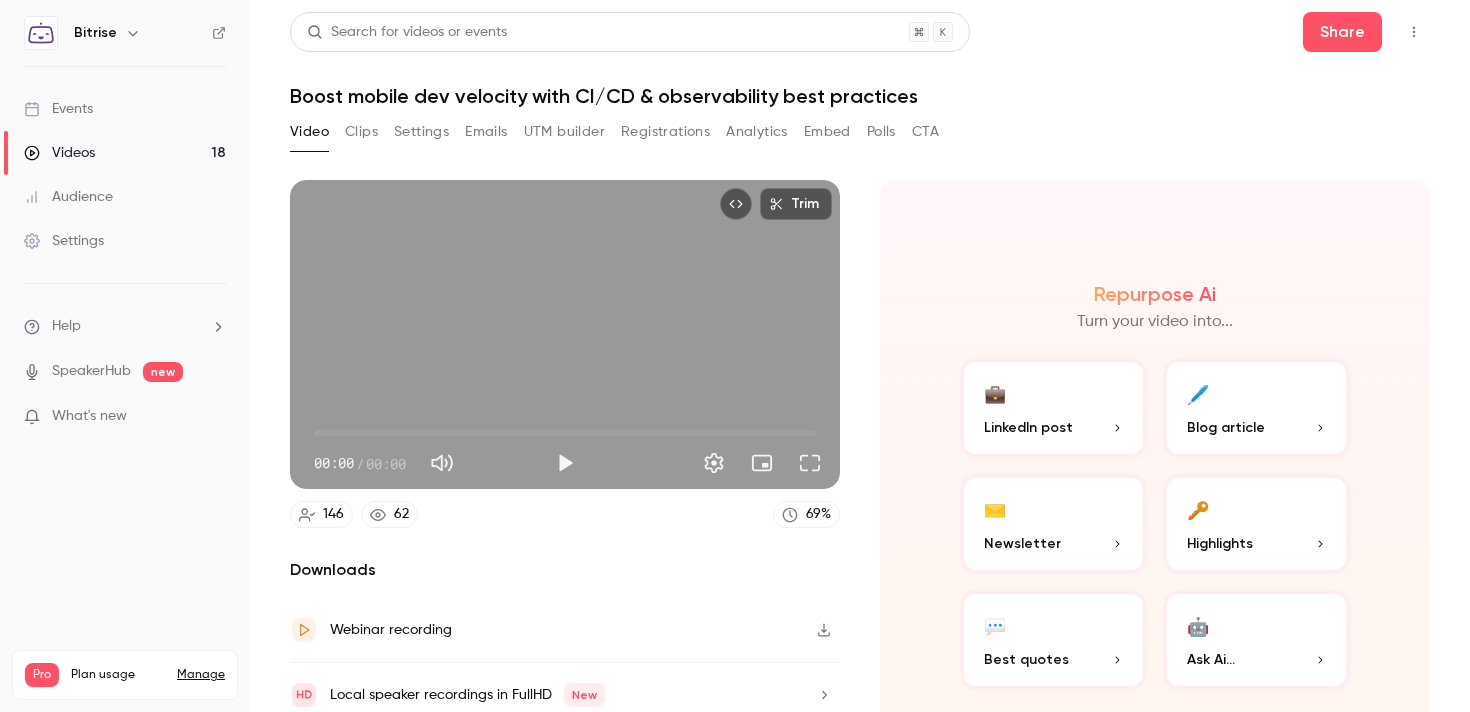 click on "Boost mobile dev velocity with CI/CD & observability best practices" at bounding box center [860, 96] 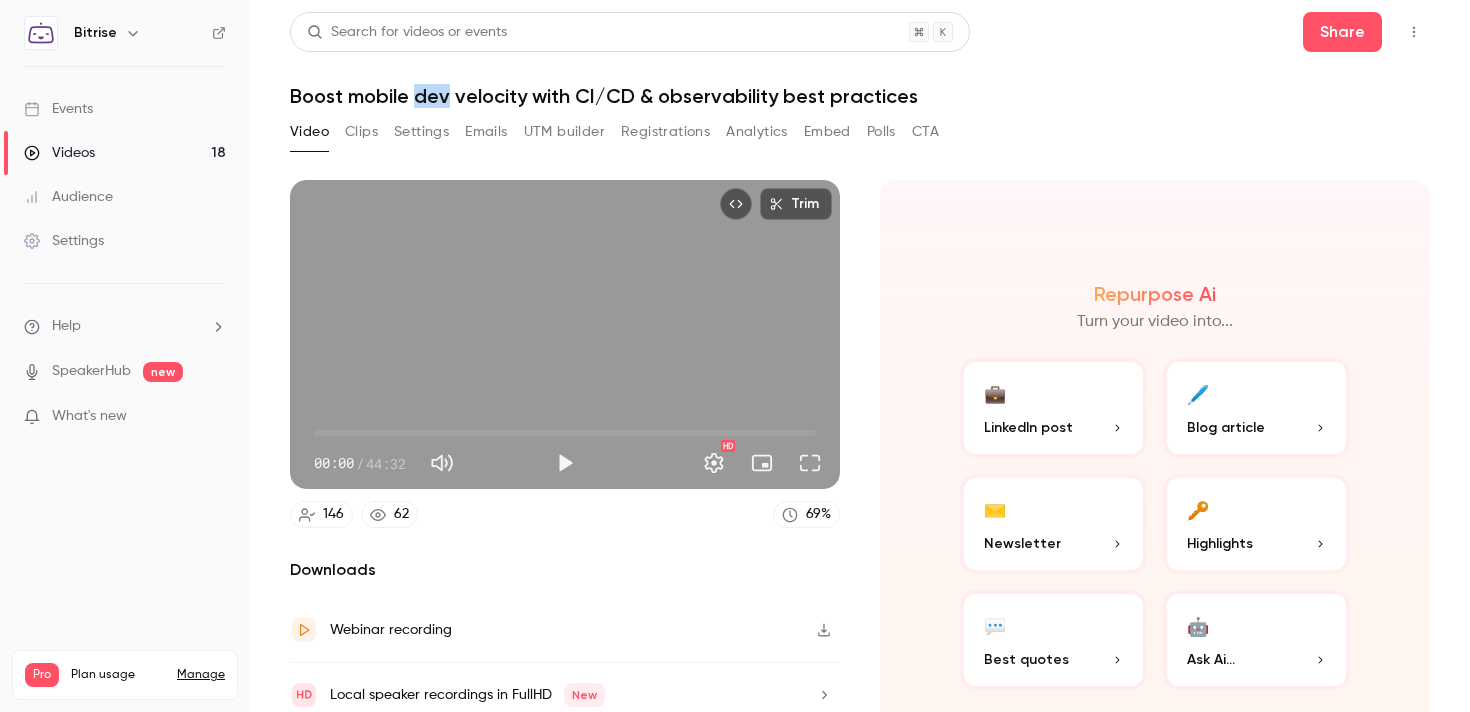 click on "Boost mobile dev velocity with CI/CD & observability best practices" at bounding box center [860, 96] 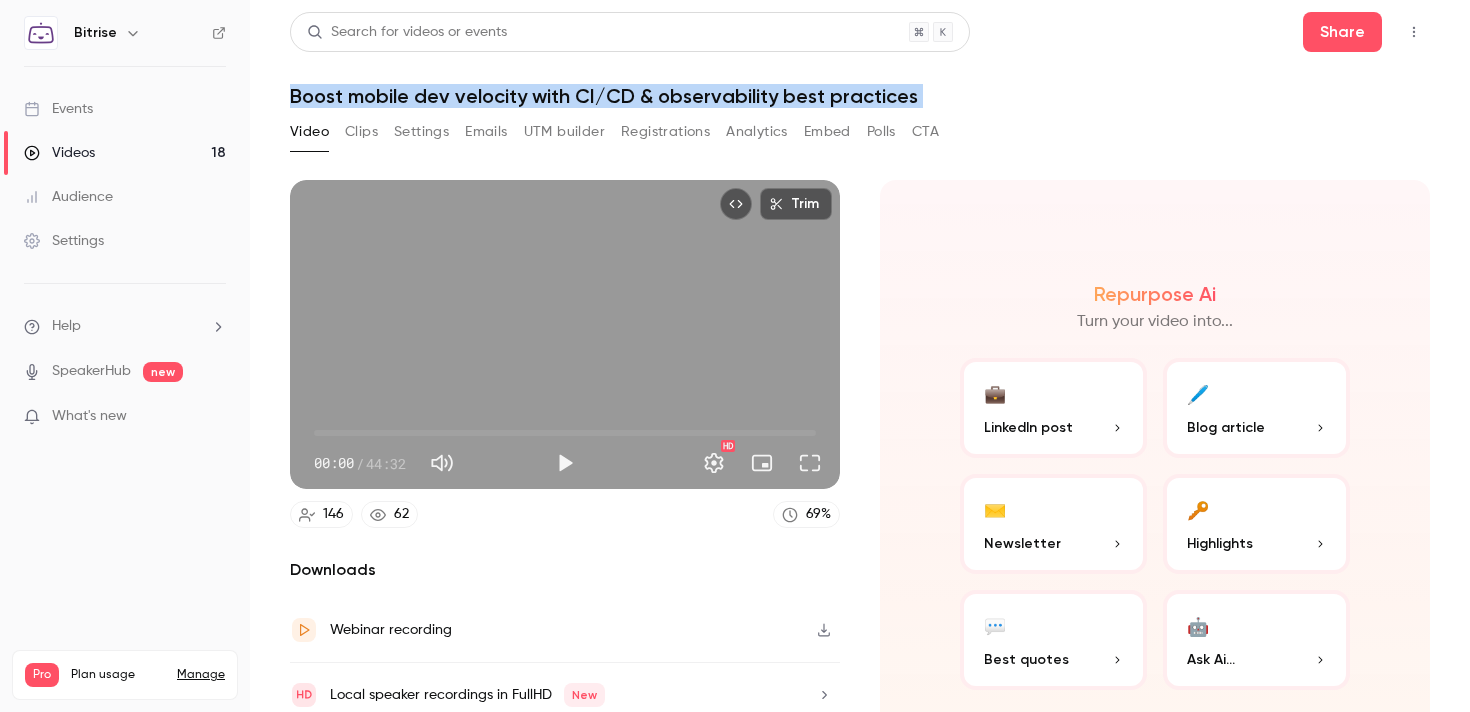 click on "Boost mobile dev velocity with CI/CD & observability best practices" at bounding box center (860, 96) 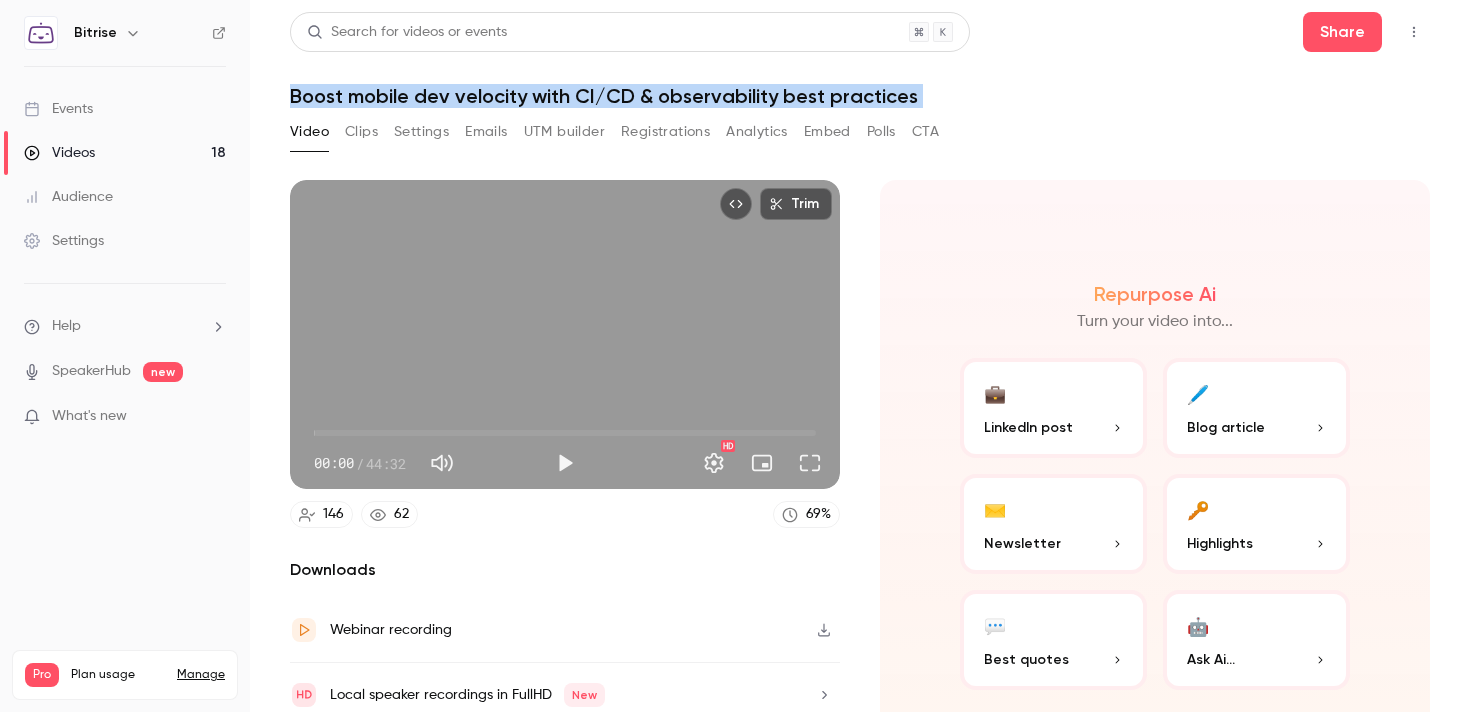 copy on "Boost mobile dev velocity with CI/CD & observability best practices Video Clips Settings Emails UTM builder Registrations Analytics Embed Polls CTA" 